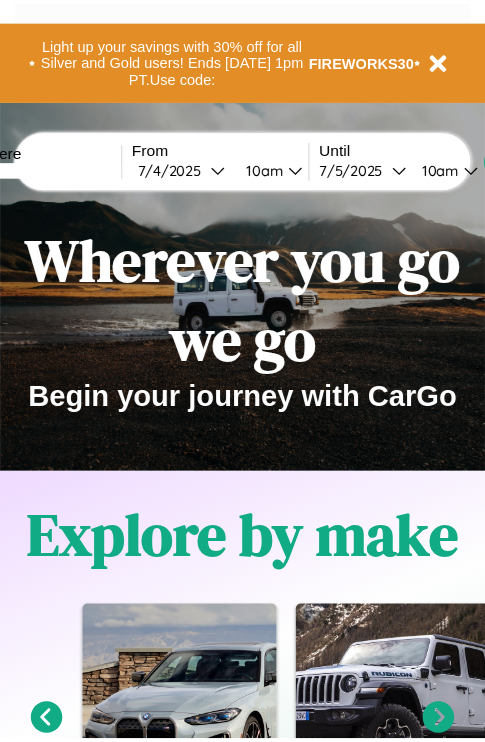 scroll, scrollTop: 0, scrollLeft: 0, axis: both 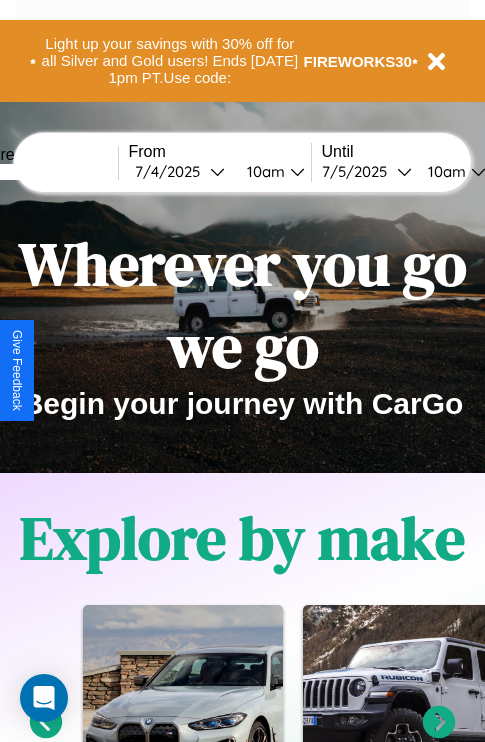 click at bounding box center [43, 172] 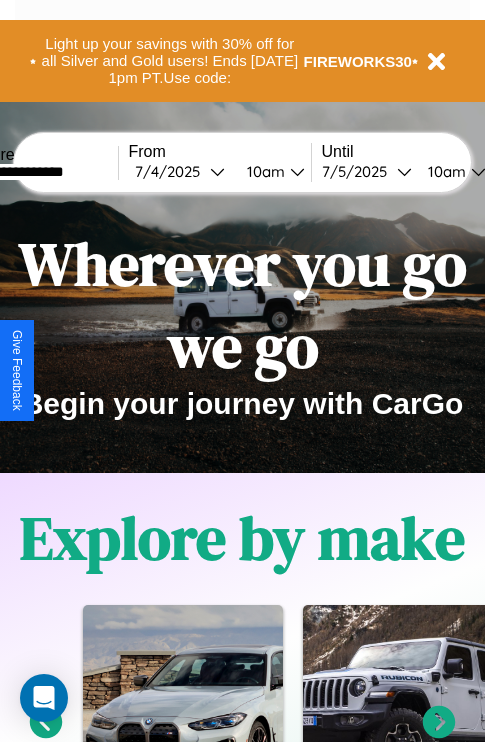 type on "**********" 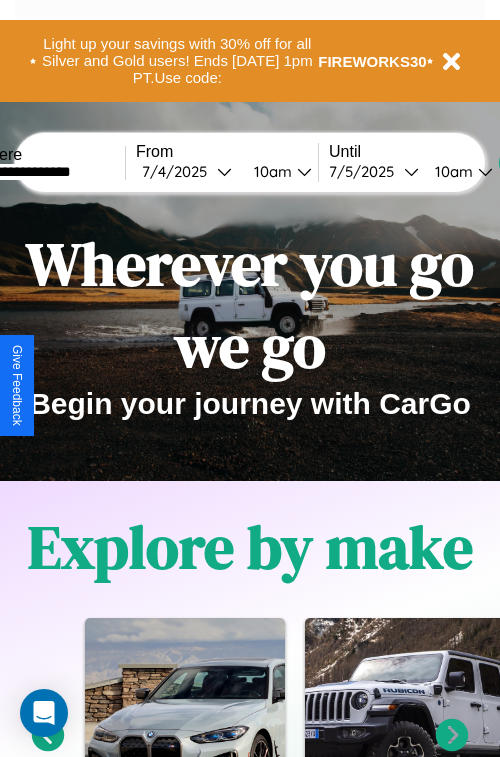 select on "*" 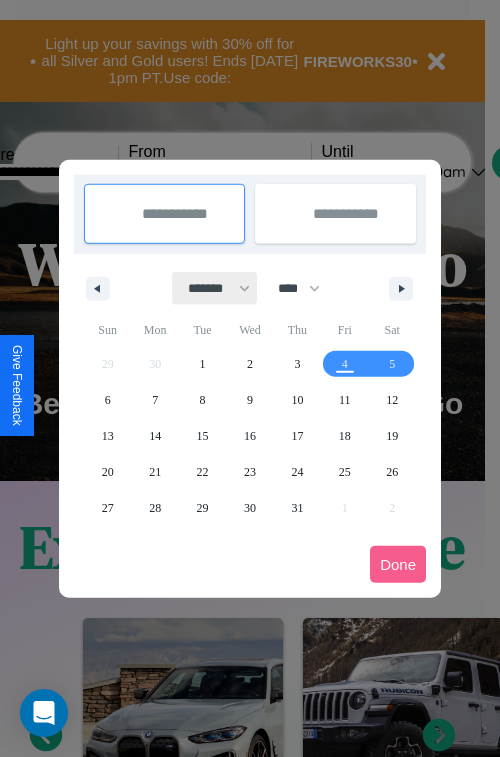 click on "******* ******** ***** ***** *** **** **** ****** ********* ******* ******** ********" at bounding box center [215, 288] 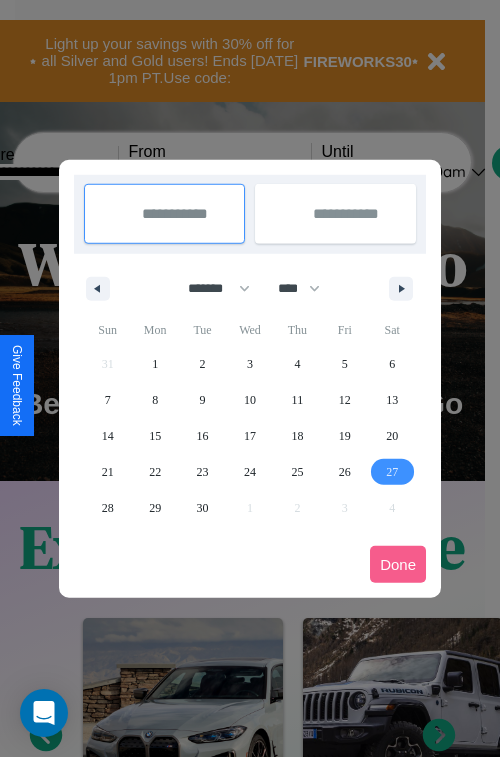 click on "27" at bounding box center [392, 472] 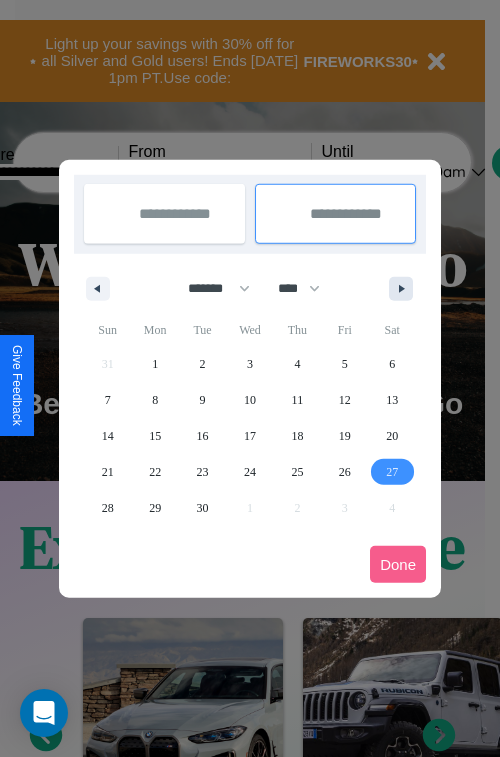 click at bounding box center (405, 289) 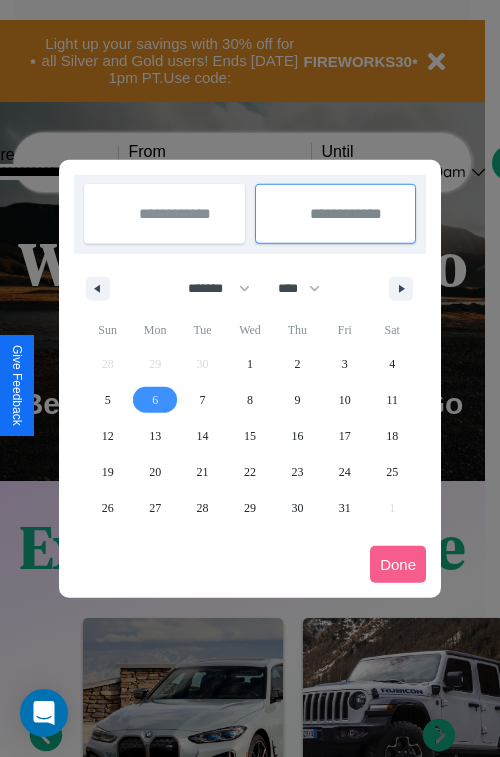 click on "6" at bounding box center [155, 400] 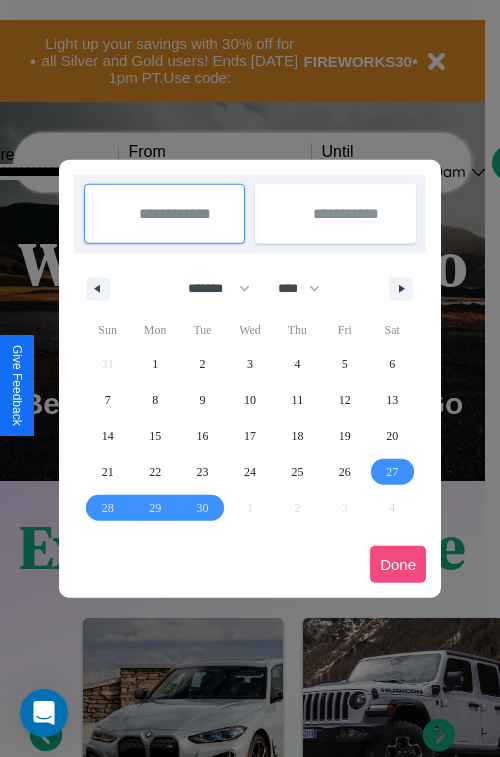 click on "Done" at bounding box center [398, 564] 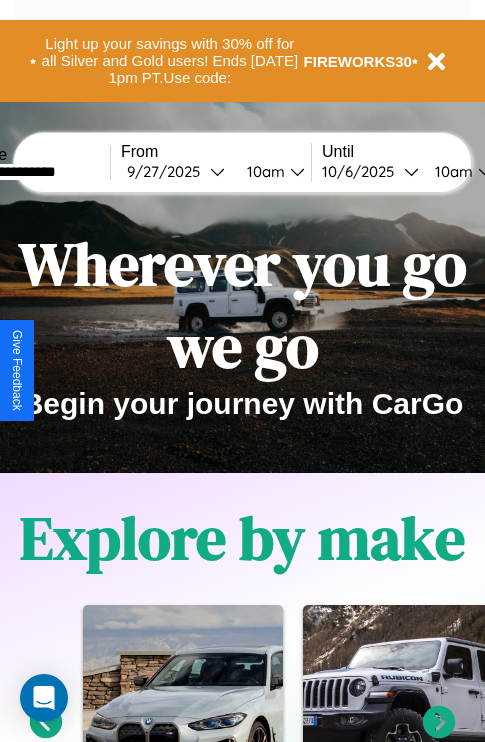 scroll, scrollTop: 0, scrollLeft: 76, axis: horizontal 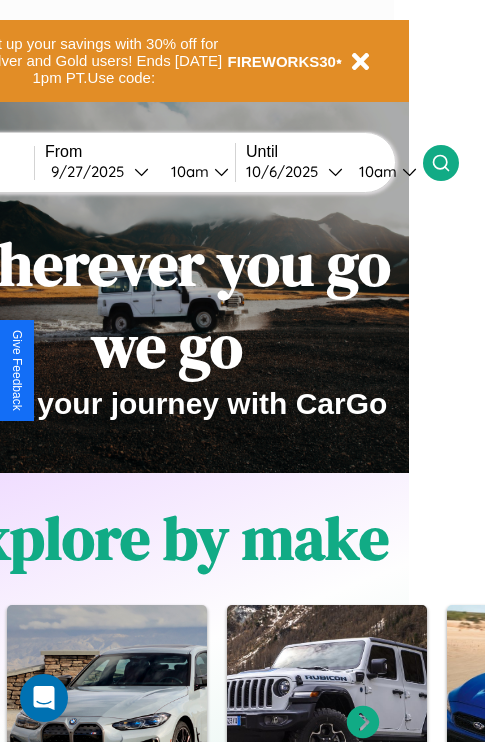 click 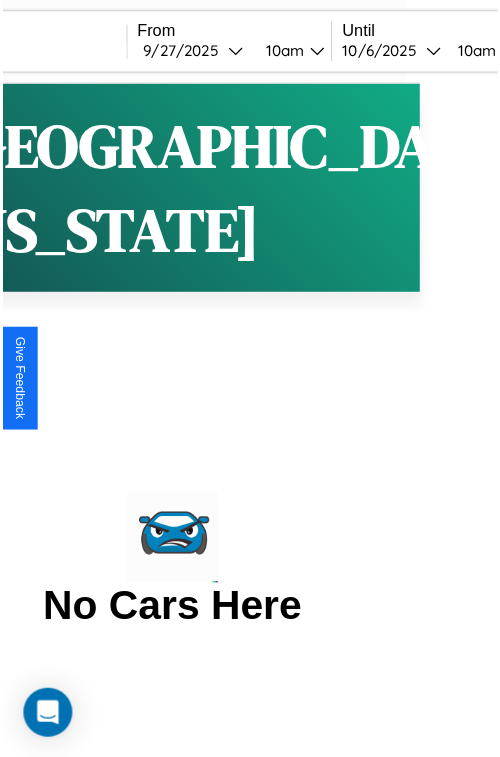 scroll, scrollTop: 0, scrollLeft: 0, axis: both 